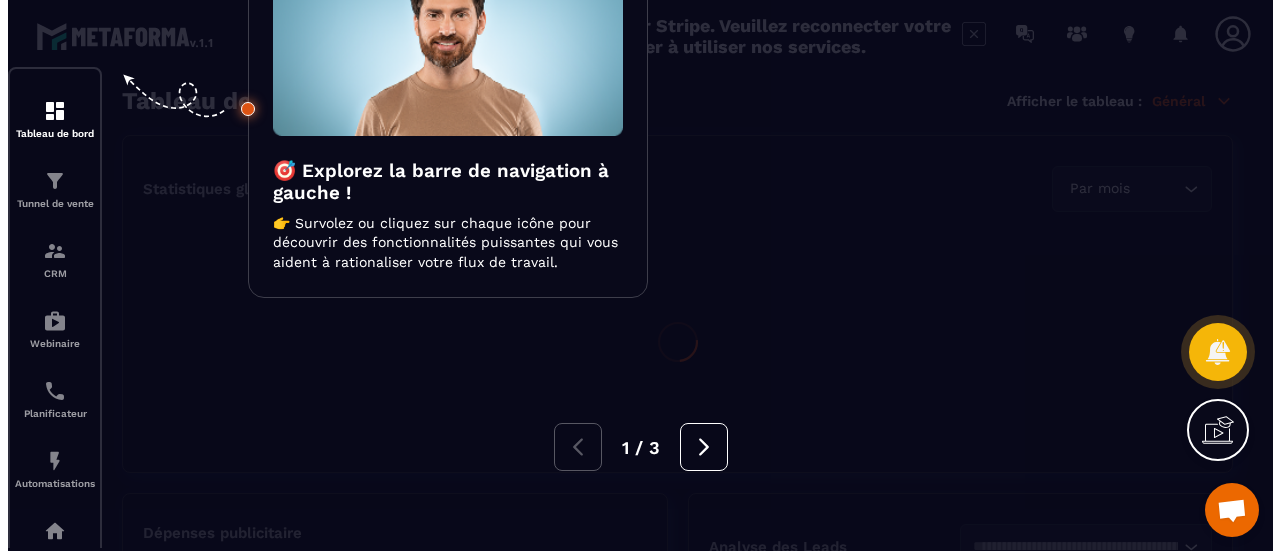 scroll, scrollTop: 0, scrollLeft: 0, axis: both 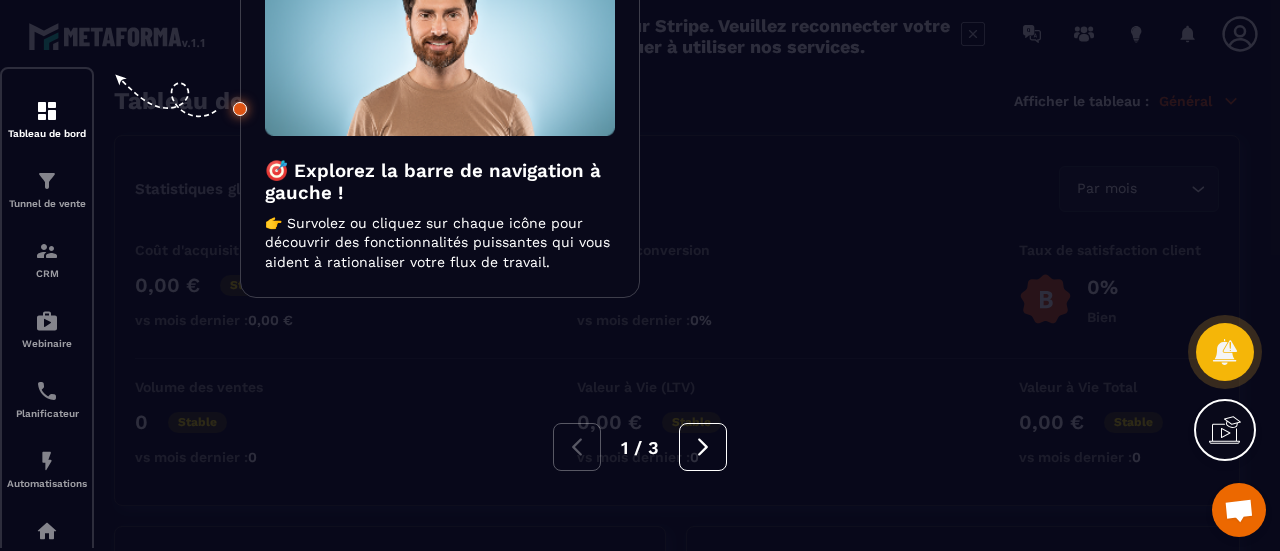 click at bounding box center [640, 275] 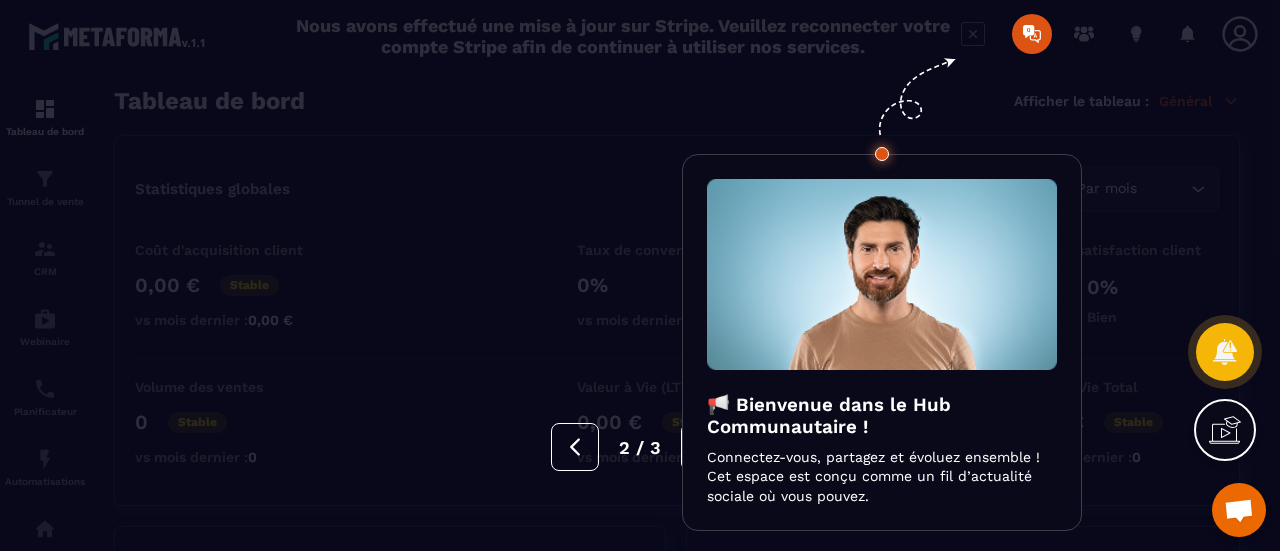 click at bounding box center [640, 275] 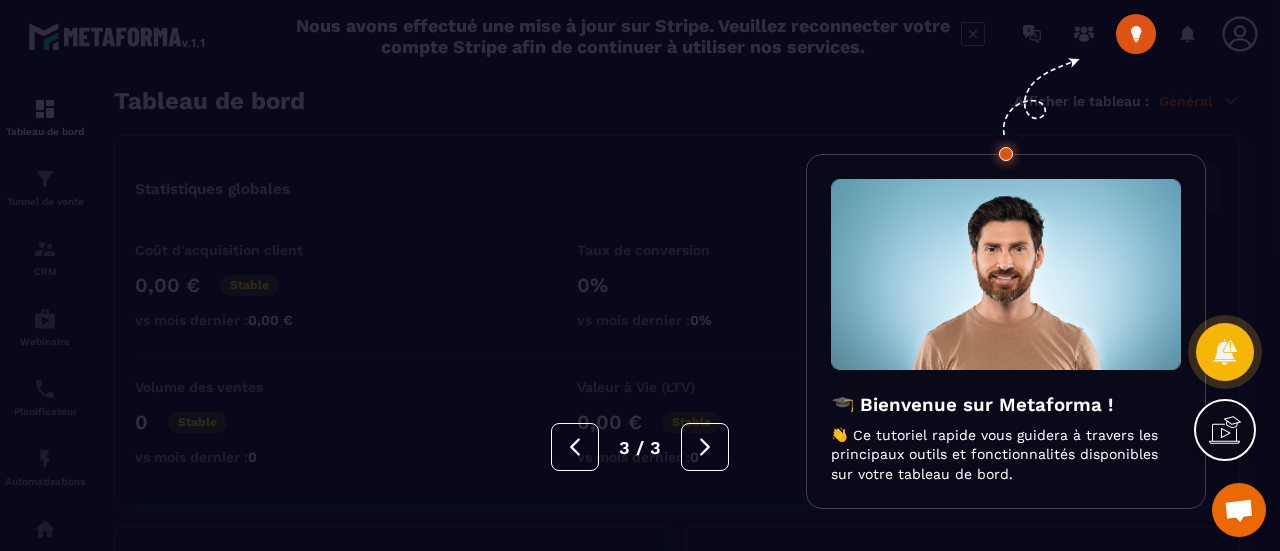 click at bounding box center (640, 275) 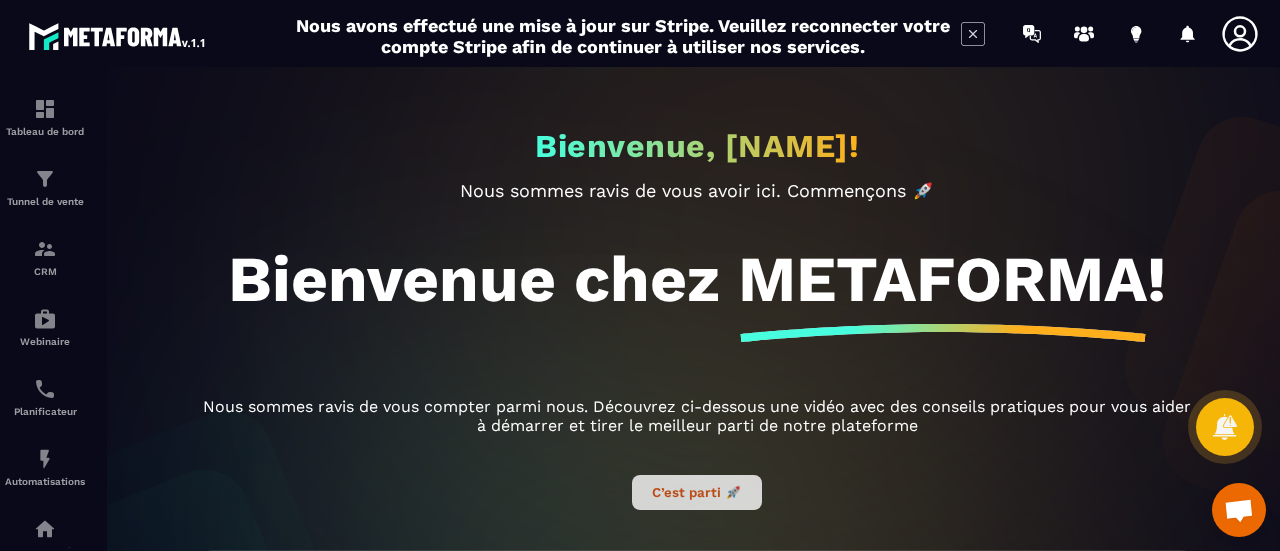 click on "C’est parti 🚀" at bounding box center [697, 492] 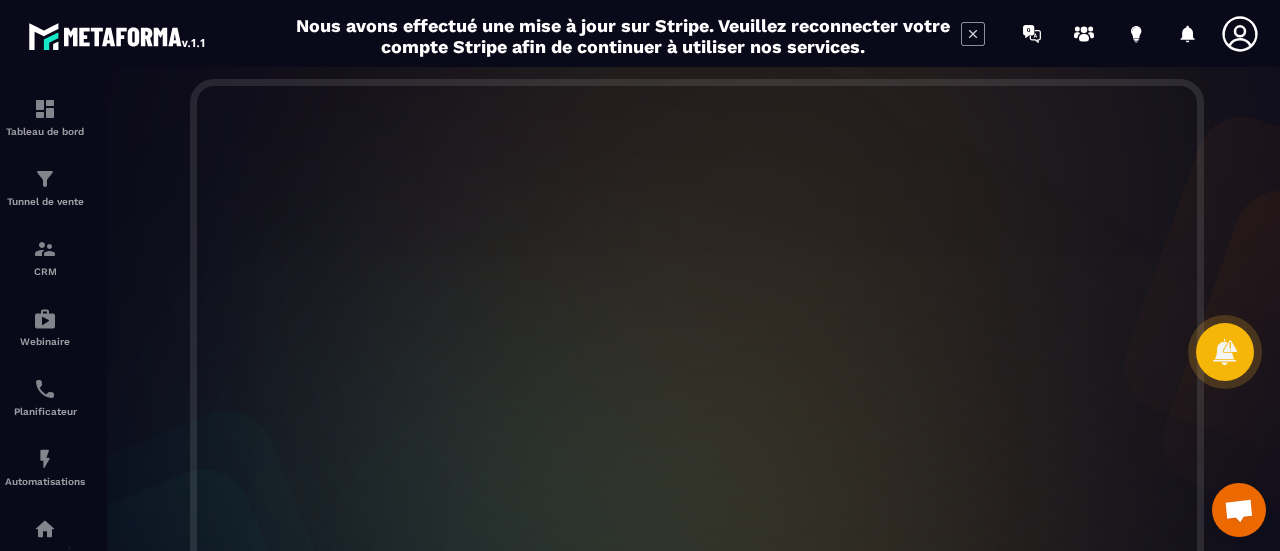 scroll, scrollTop: 400, scrollLeft: 0, axis: vertical 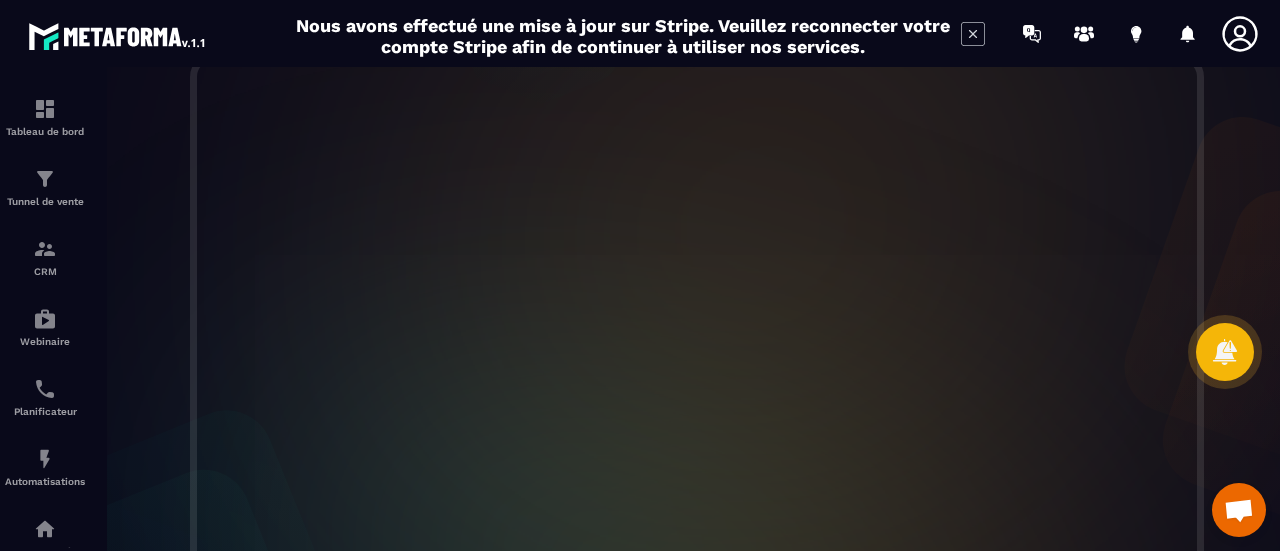 click at bounding box center [697, 319] 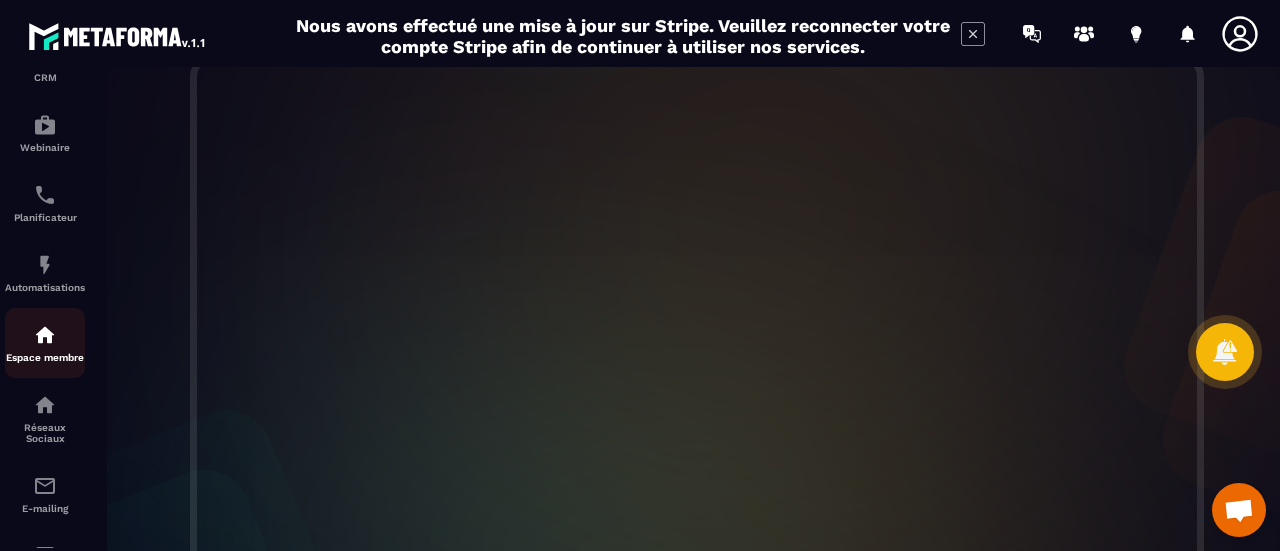 scroll, scrollTop: 200, scrollLeft: 0, axis: vertical 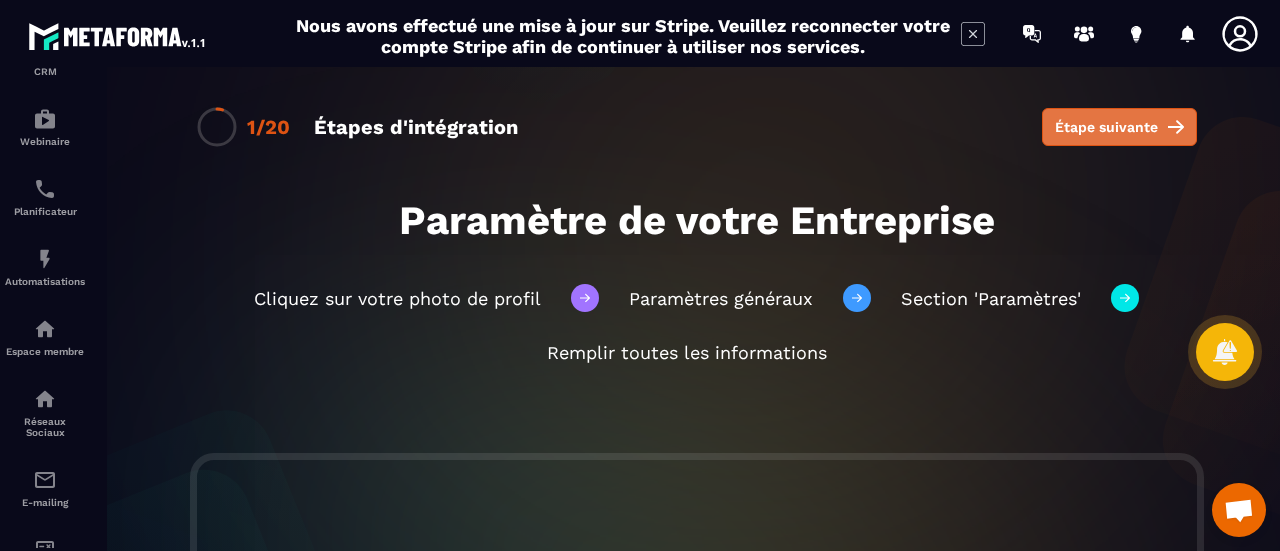 click on "Étape suivante" at bounding box center (1106, 127) 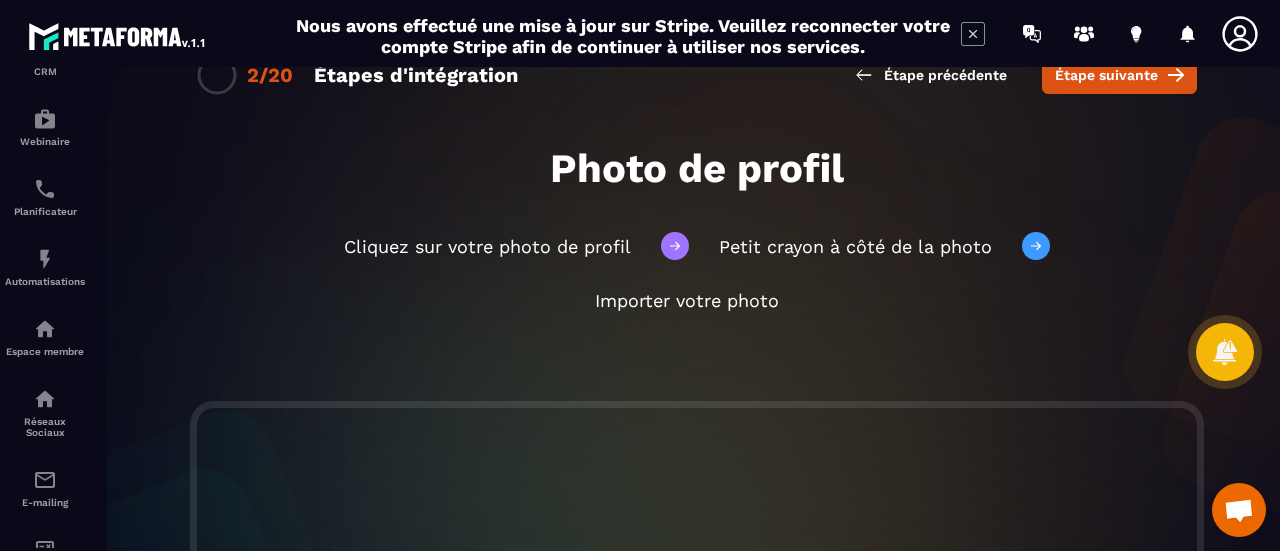 scroll, scrollTop: 0, scrollLeft: 0, axis: both 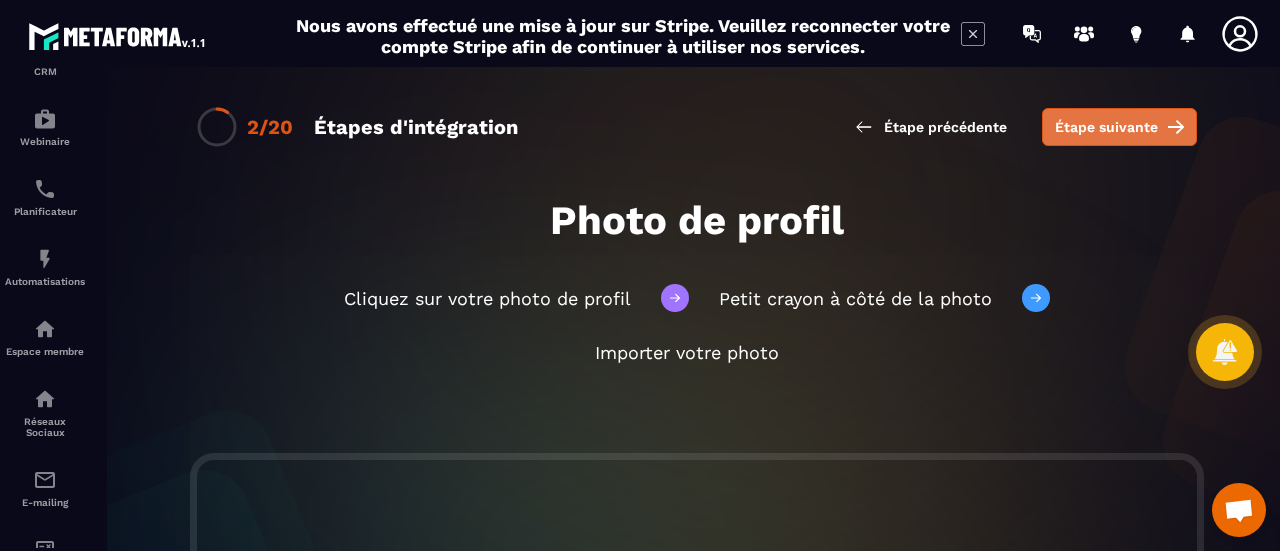 click on "Étape suivante" at bounding box center (1106, 127) 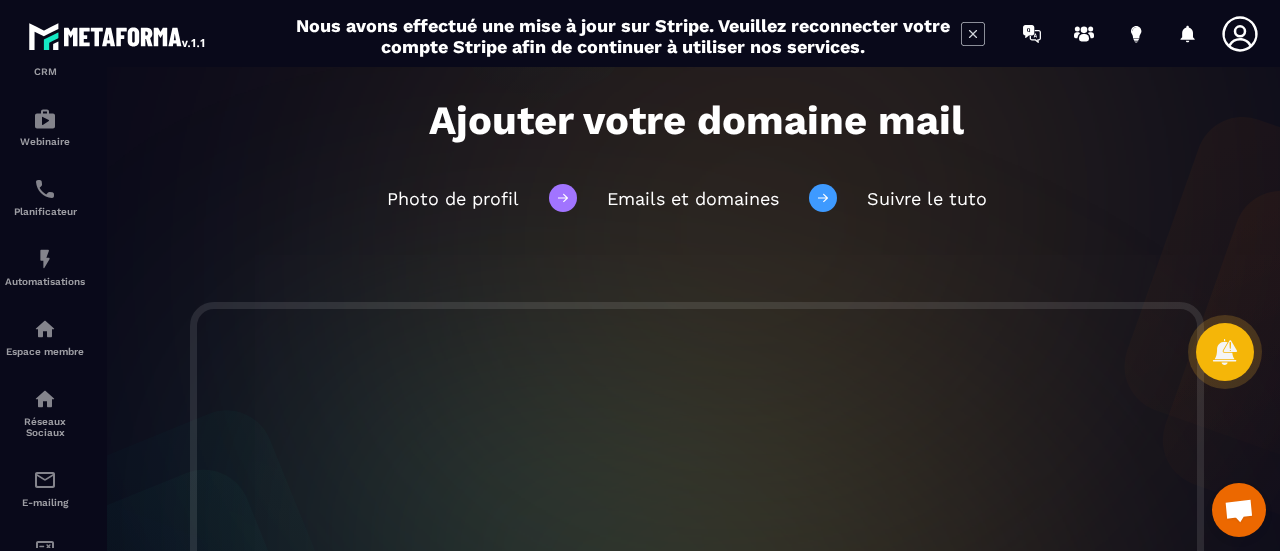 scroll, scrollTop: 0, scrollLeft: 0, axis: both 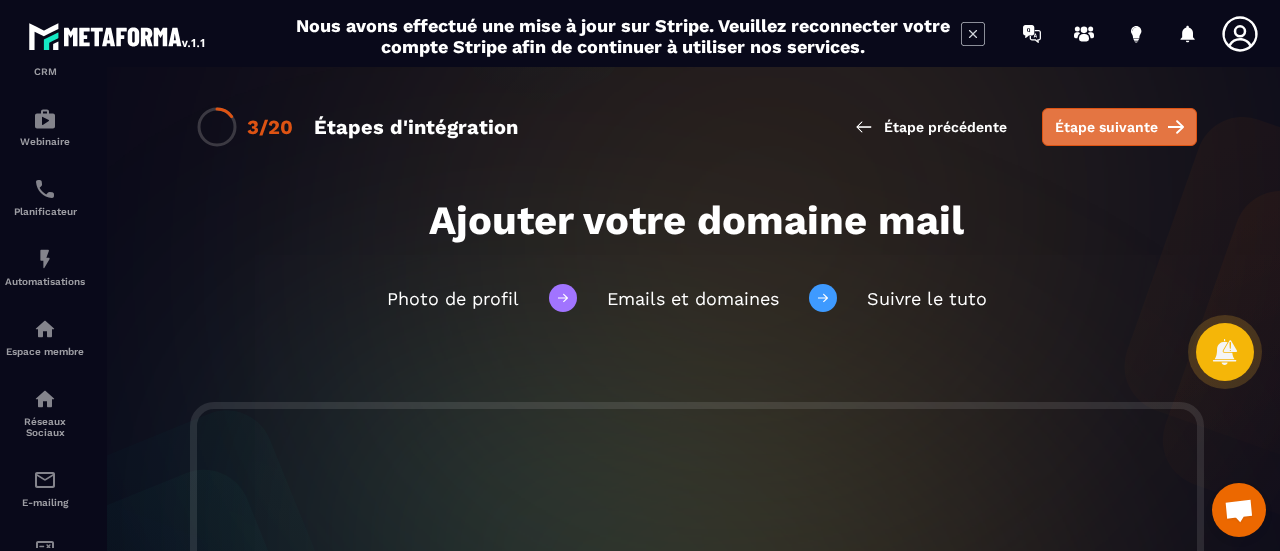 click on "Étape suivante" at bounding box center [1106, 127] 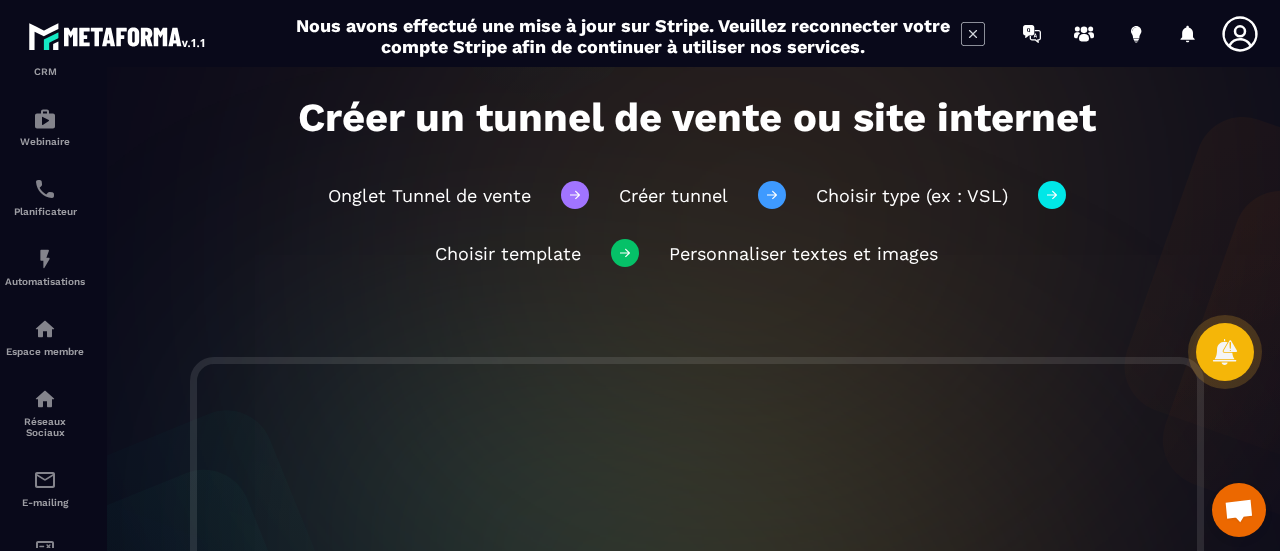 scroll, scrollTop: 0, scrollLeft: 0, axis: both 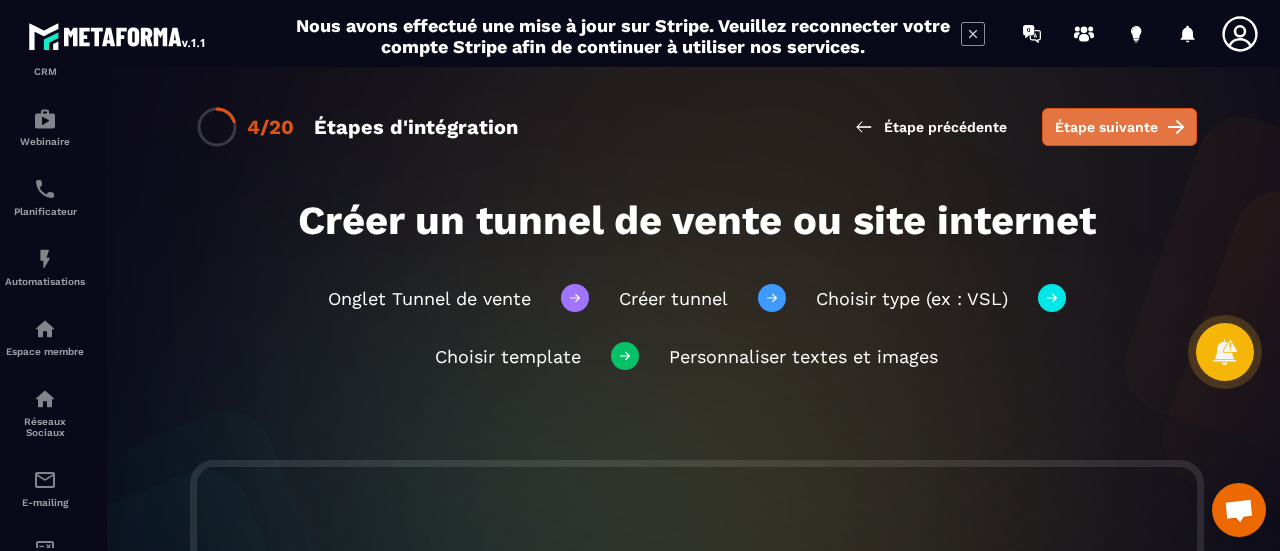 click on "Étape suivante" at bounding box center [1119, 127] 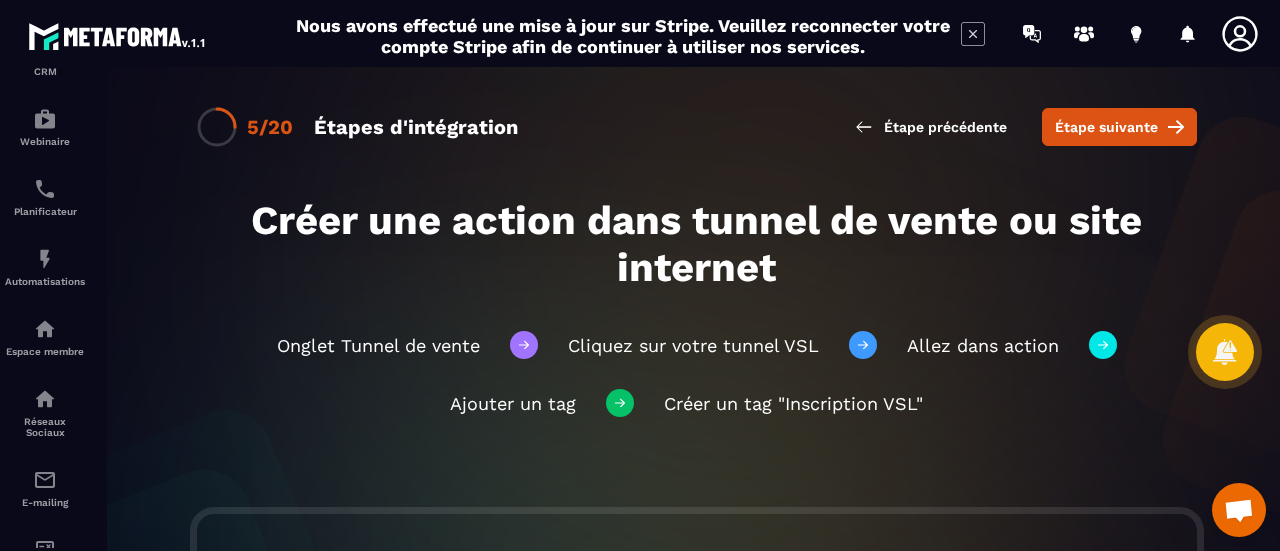 click on "Étape suivante" at bounding box center [1119, 127] 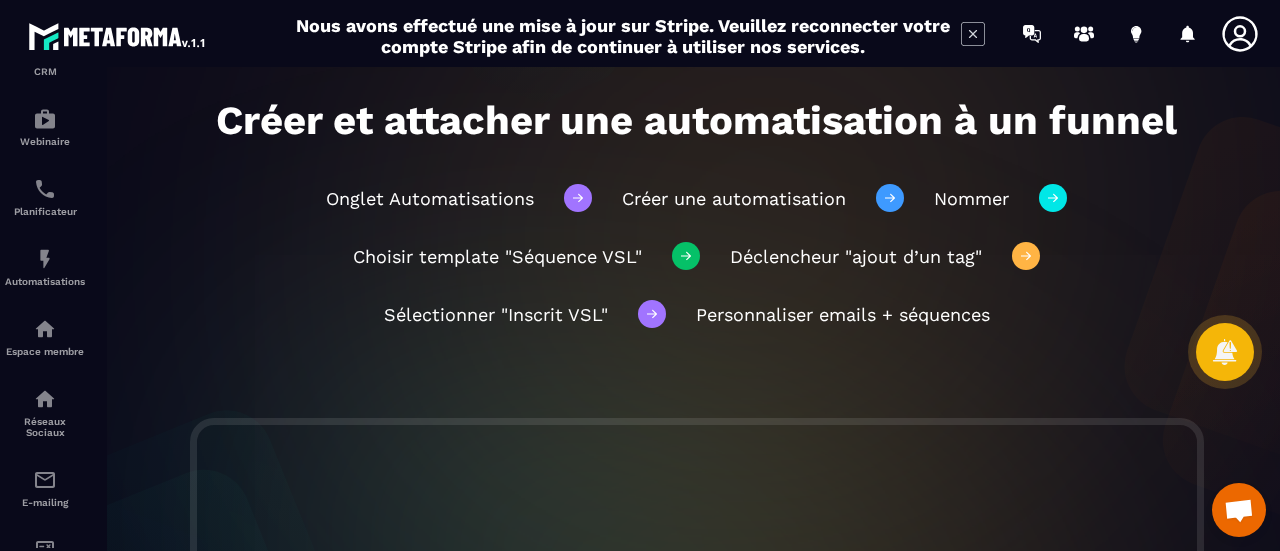 scroll, scrollTop: 0, scrollLeft: 0, axis: both 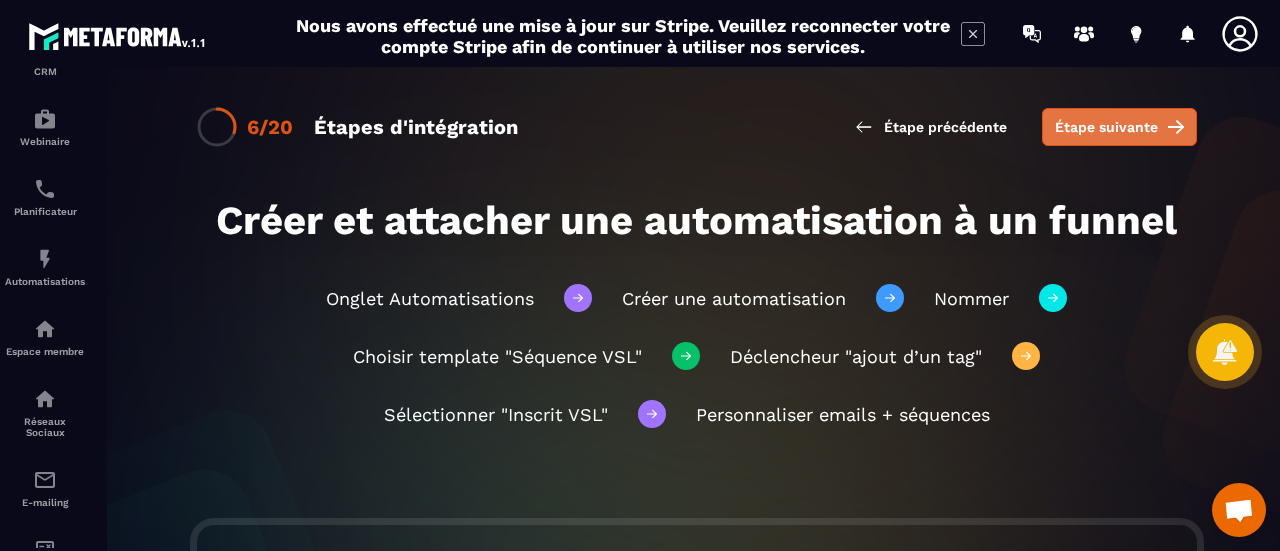 click on "Étape suivante" at bounding box center (1106, 127) 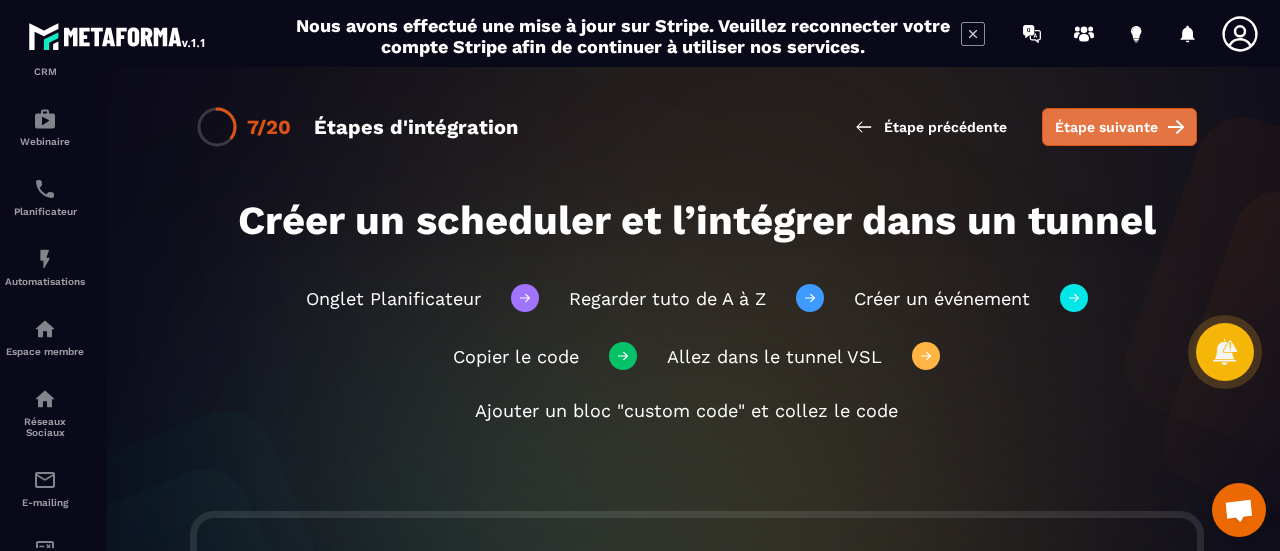 click on "Étape suivante" at bounding box center (1106, 127) 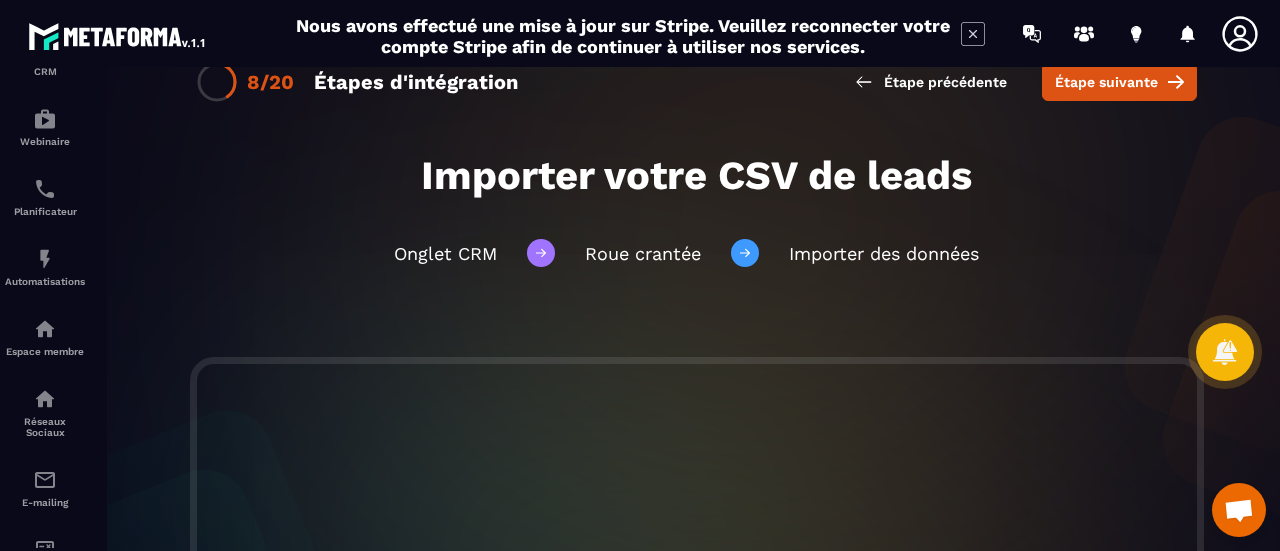 scroll, scrollTop: 0, scrollLeft: 0, axis: both 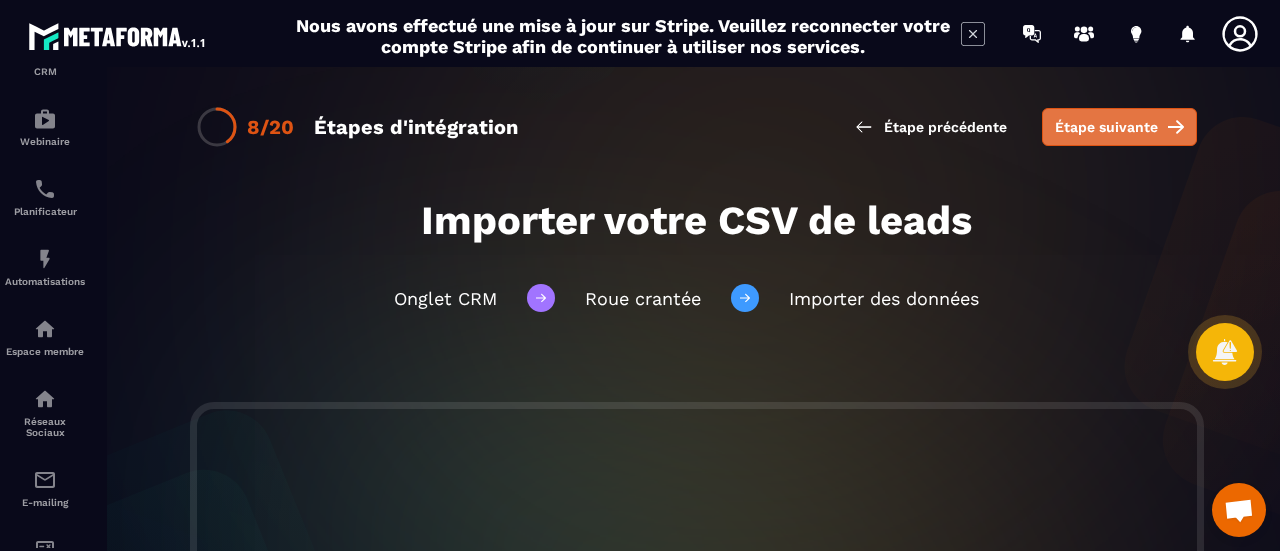 click on "Étape suivante" at bounding box center (1119, 127) 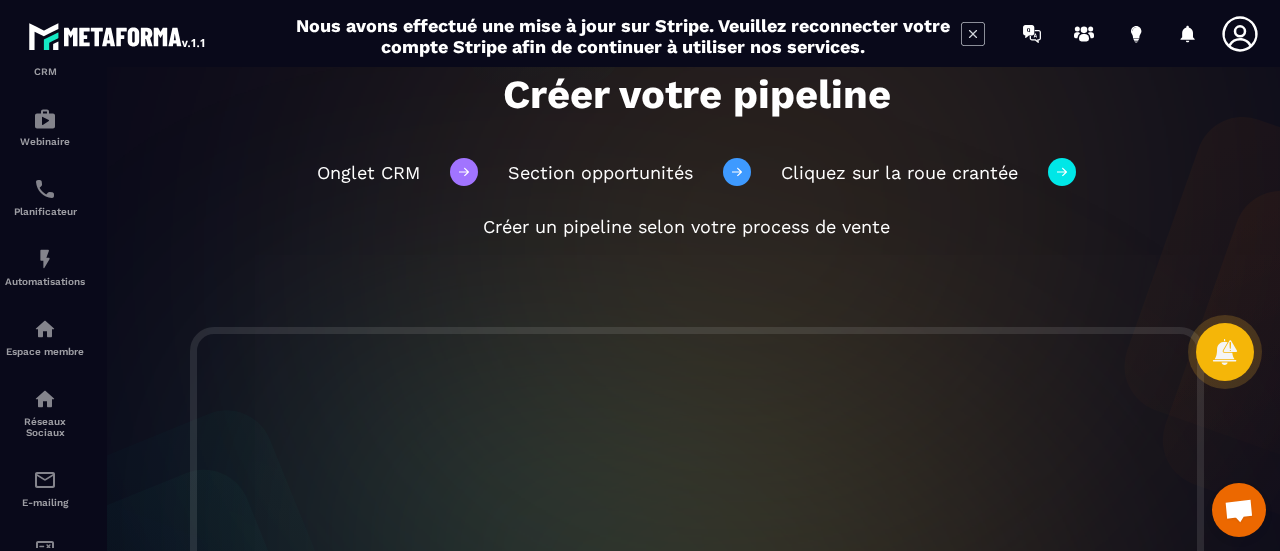 scroll, scrollTop: 200, scrollLeft: 0, axis: vertical 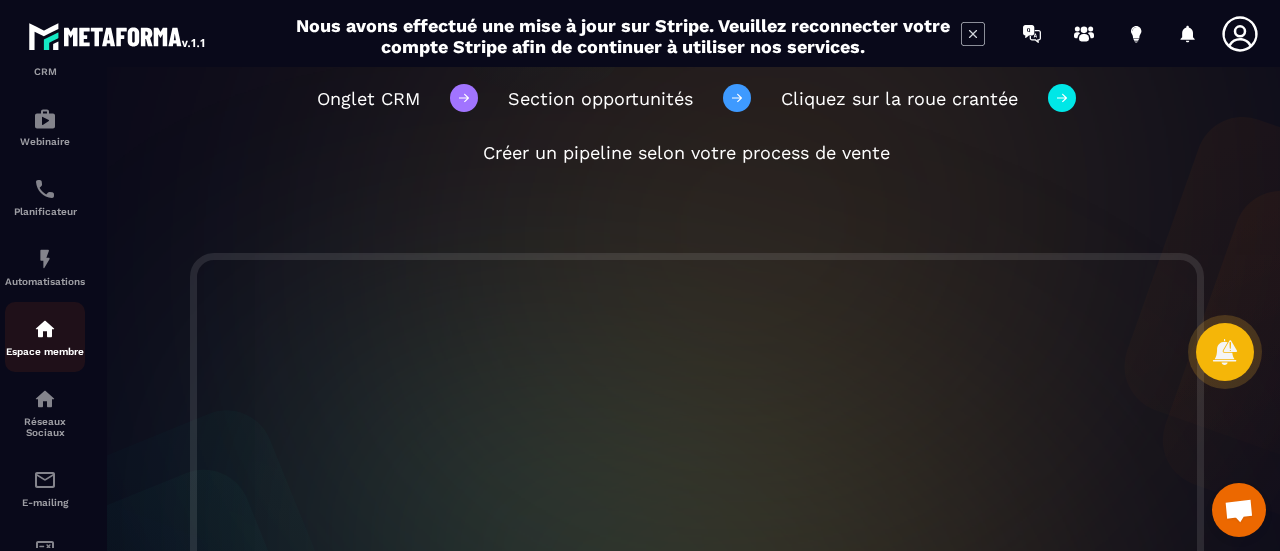 click on "Espace membre" at bounding box center [45, 337] 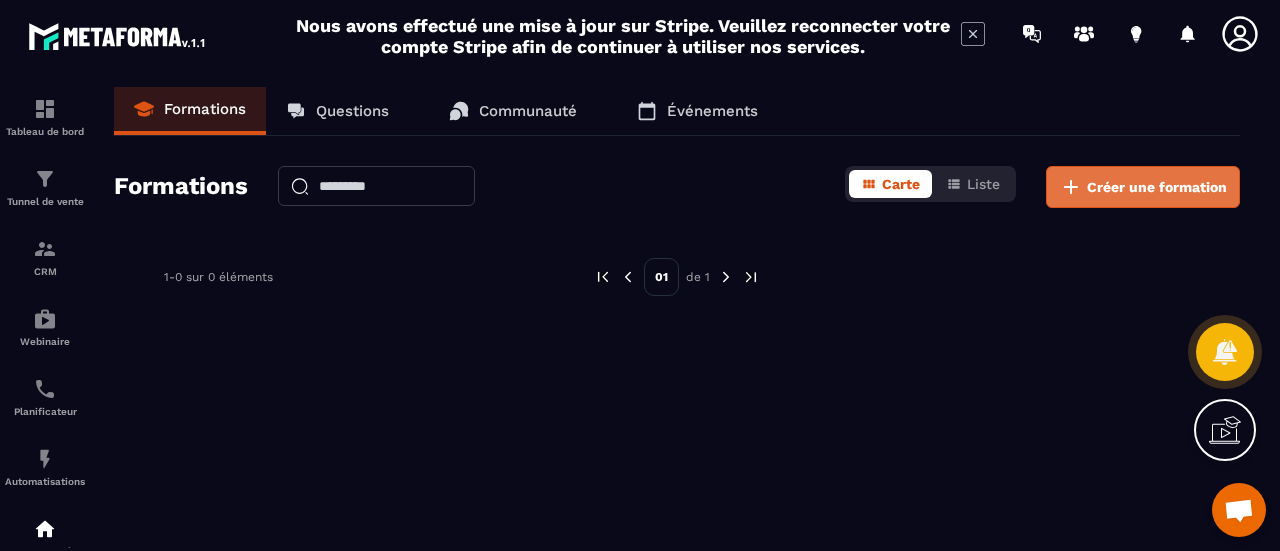 click on "Créer une formation" at bounding box center (1157, 187) 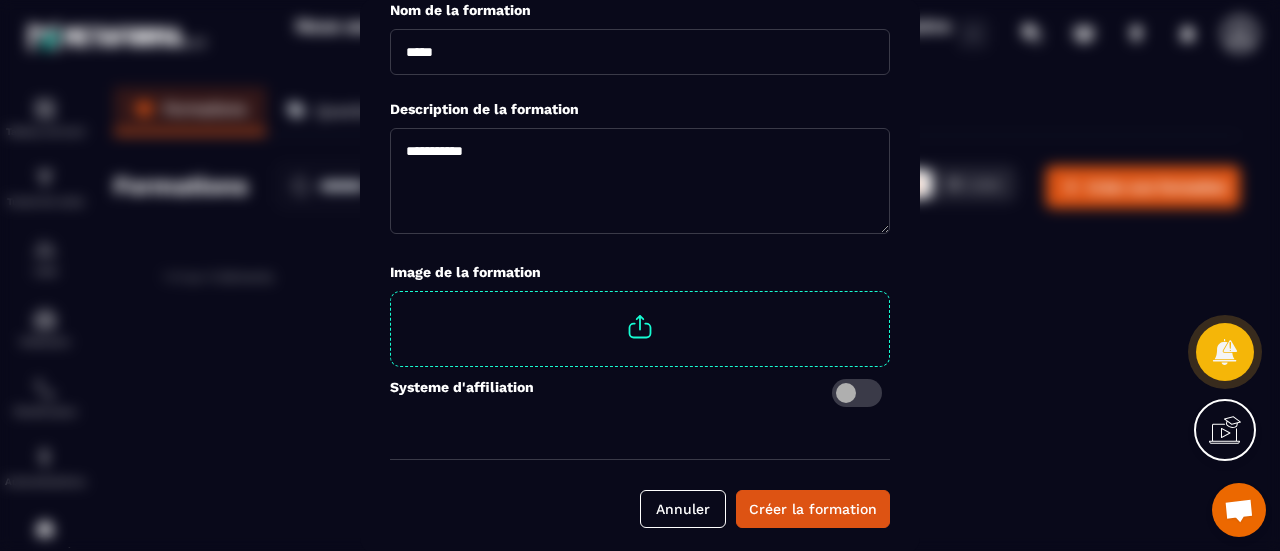 scroll, scrollTop: 0, scrollLeft: 0, axis: both 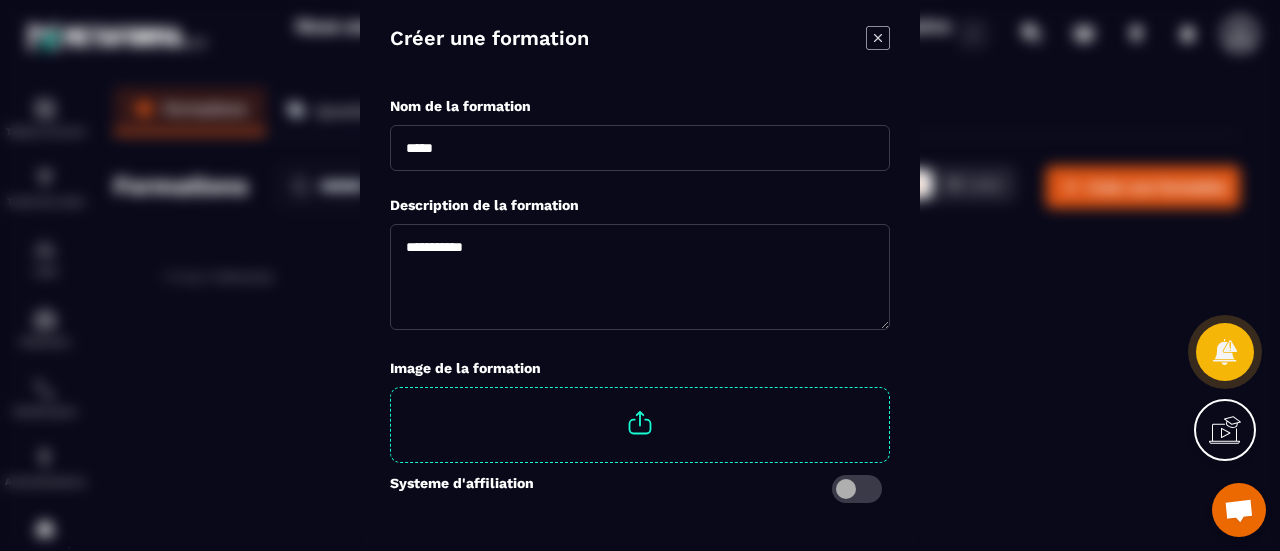 click at bounding box center (640, 273) 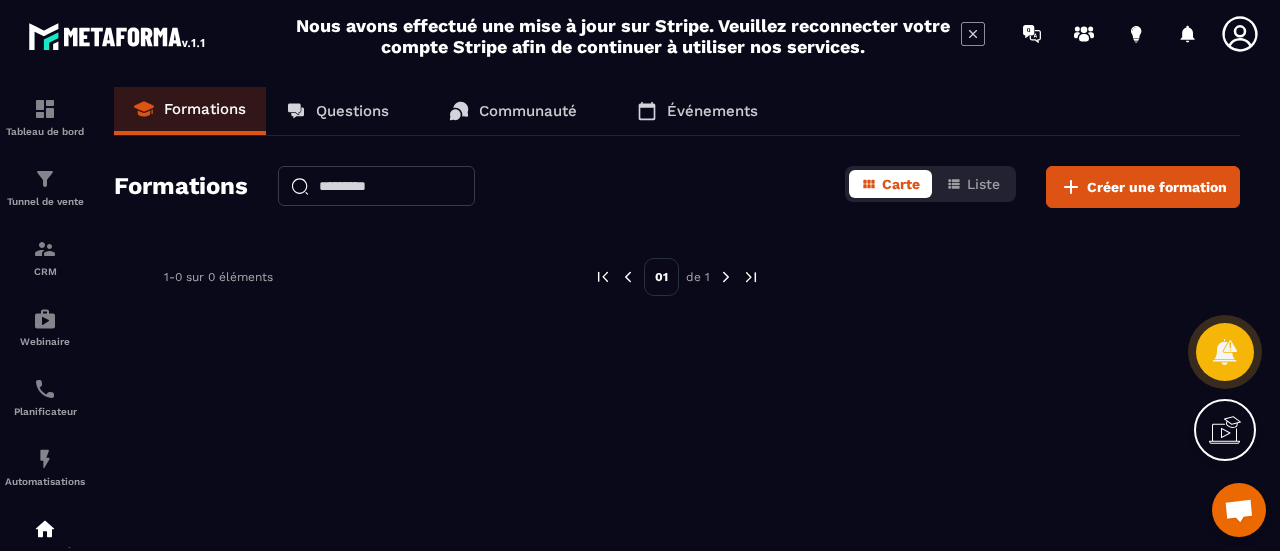scroll, scrollTop: 0, scrollLeft: 0, axis: both 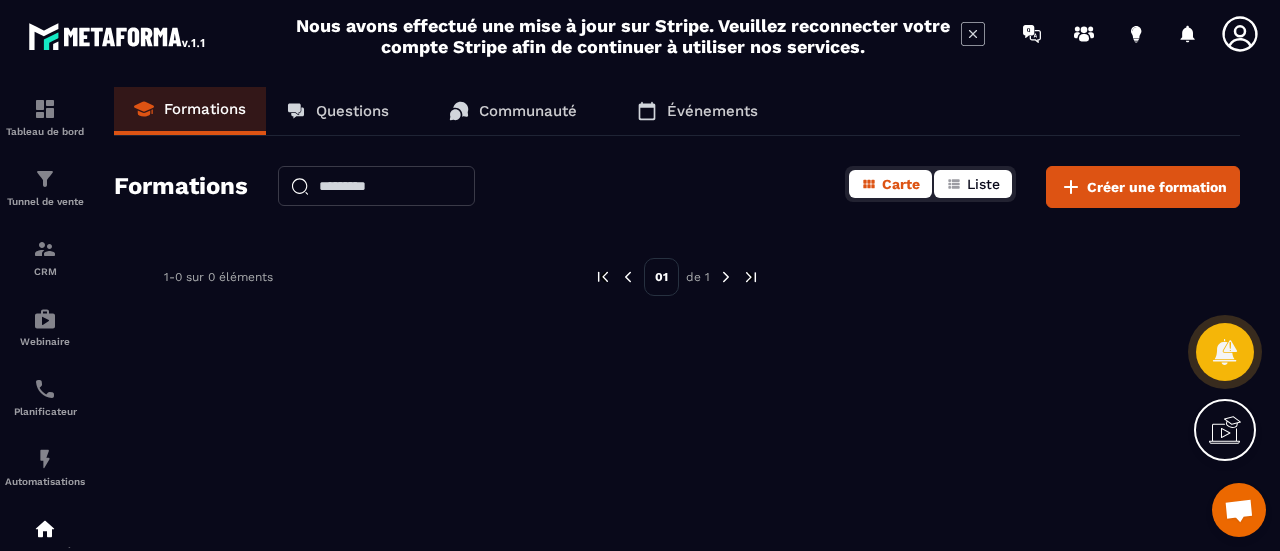 click on "Liste" at bounding box center (983, 184) 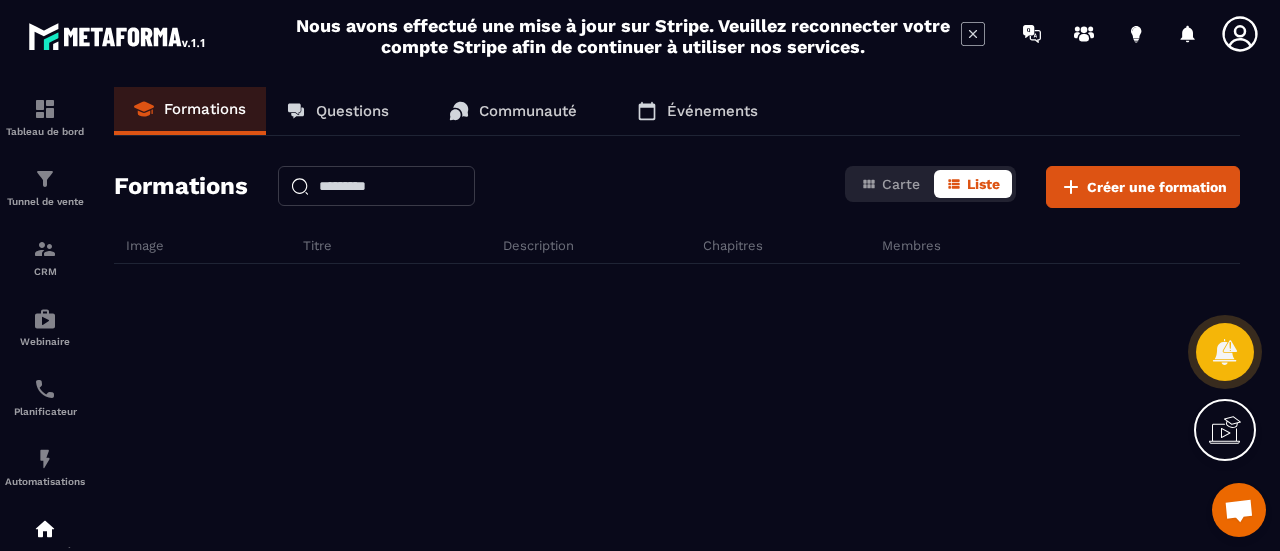 click on "Questions" at bounding box center [352, 111] 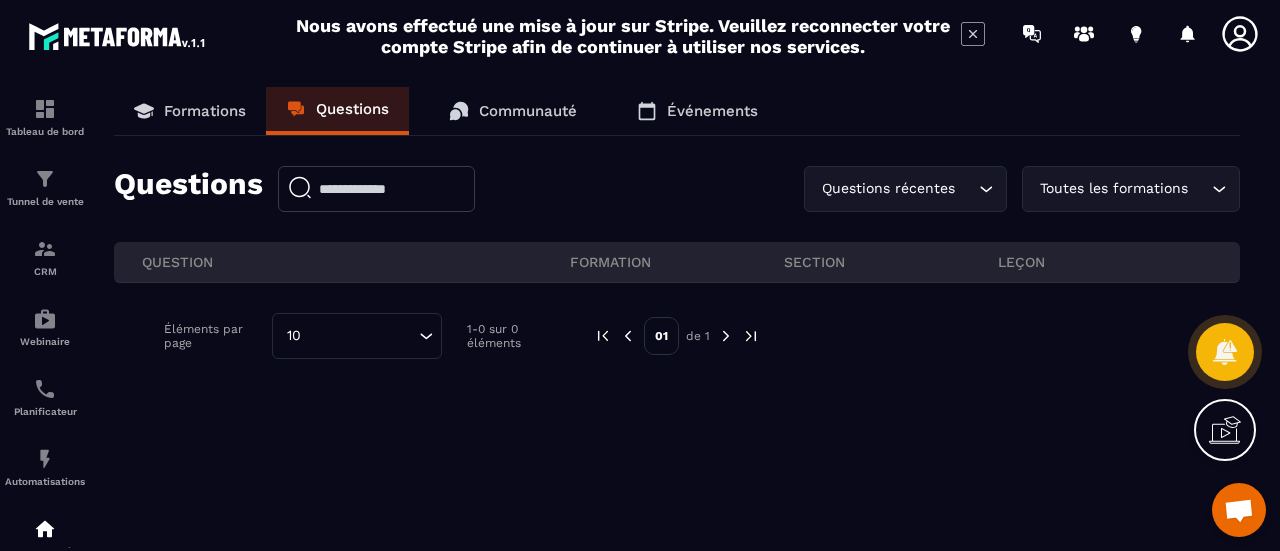 click on "Communauté" at bounding box center [528, 111] 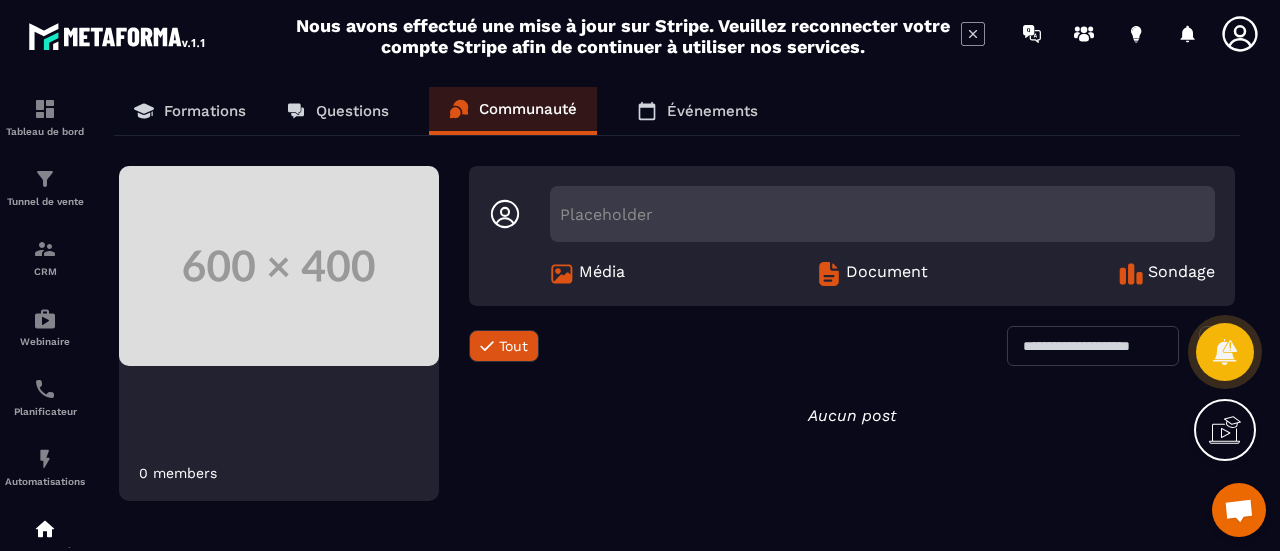 click on "Événements" at bounding box center (712, 111) 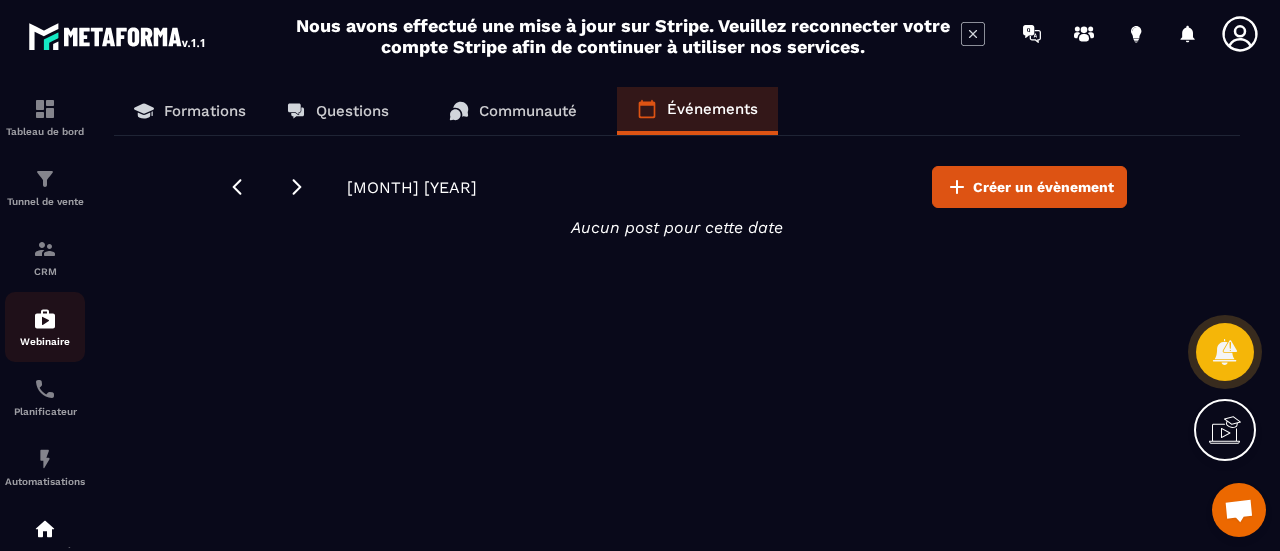 click on "Webinaire" at bounding box center (45, 341) 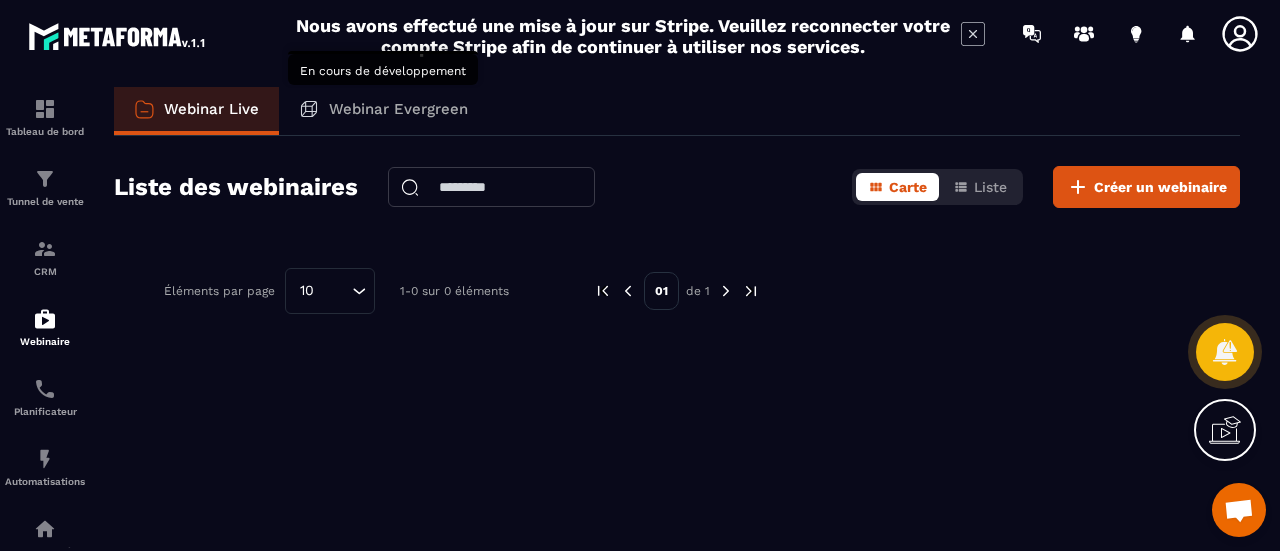 click on "Webinar Evergreen" at bounding box center [383, 111] 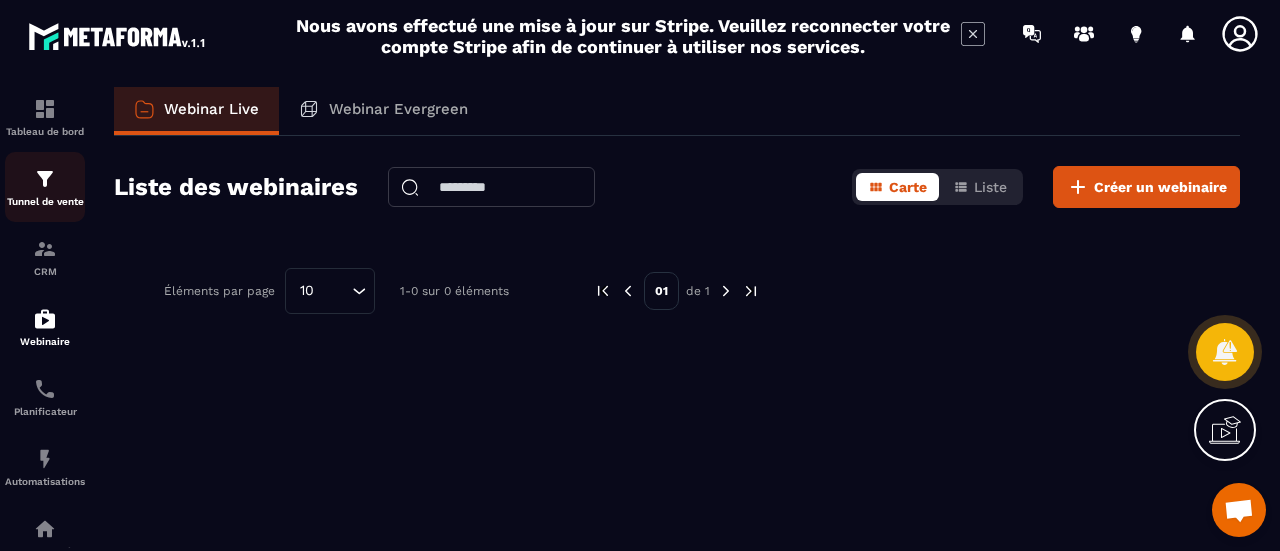 click on "Tunnel de vente" at bounding box center (45, 201) 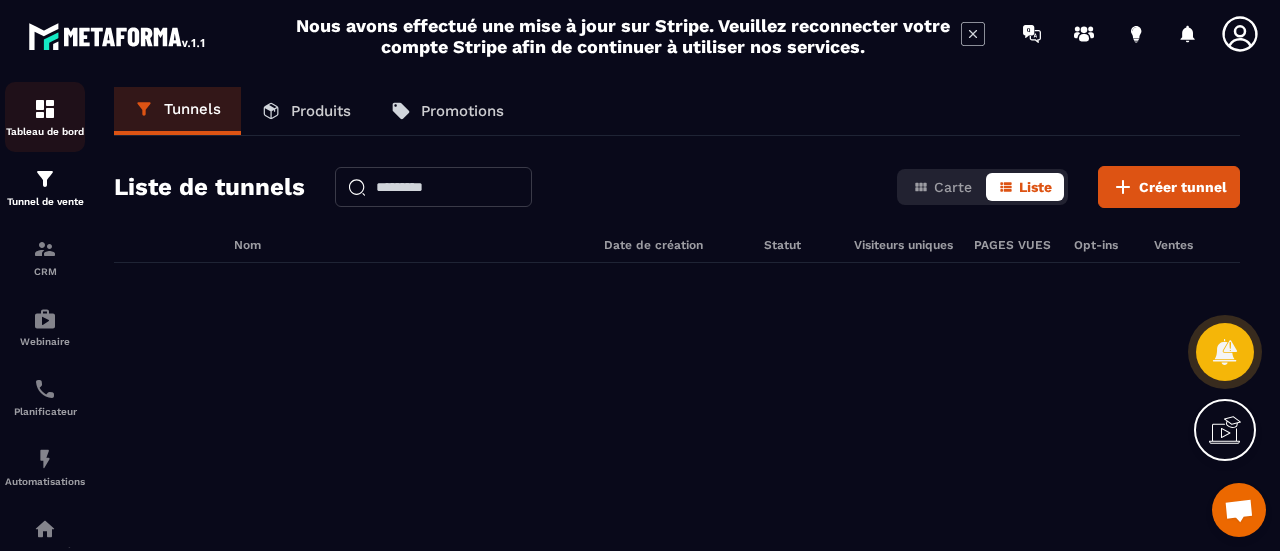 click on "Tableau de bord" at bounding box center (45, 131) 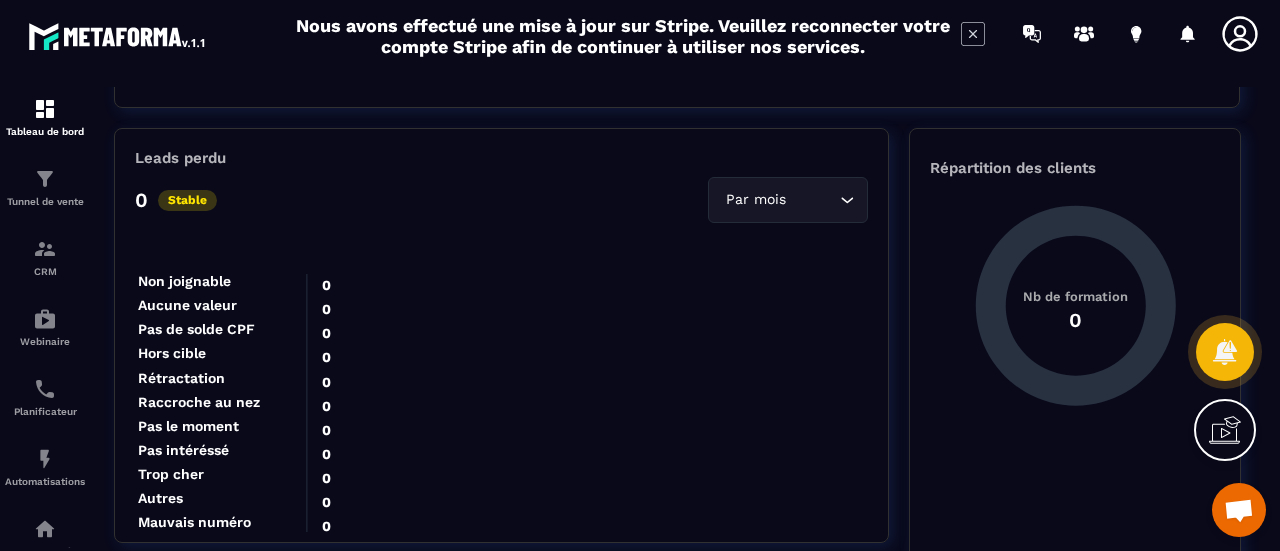 scroll, scrollTop: 2000, scrollLeft: 0, axis: vertical 